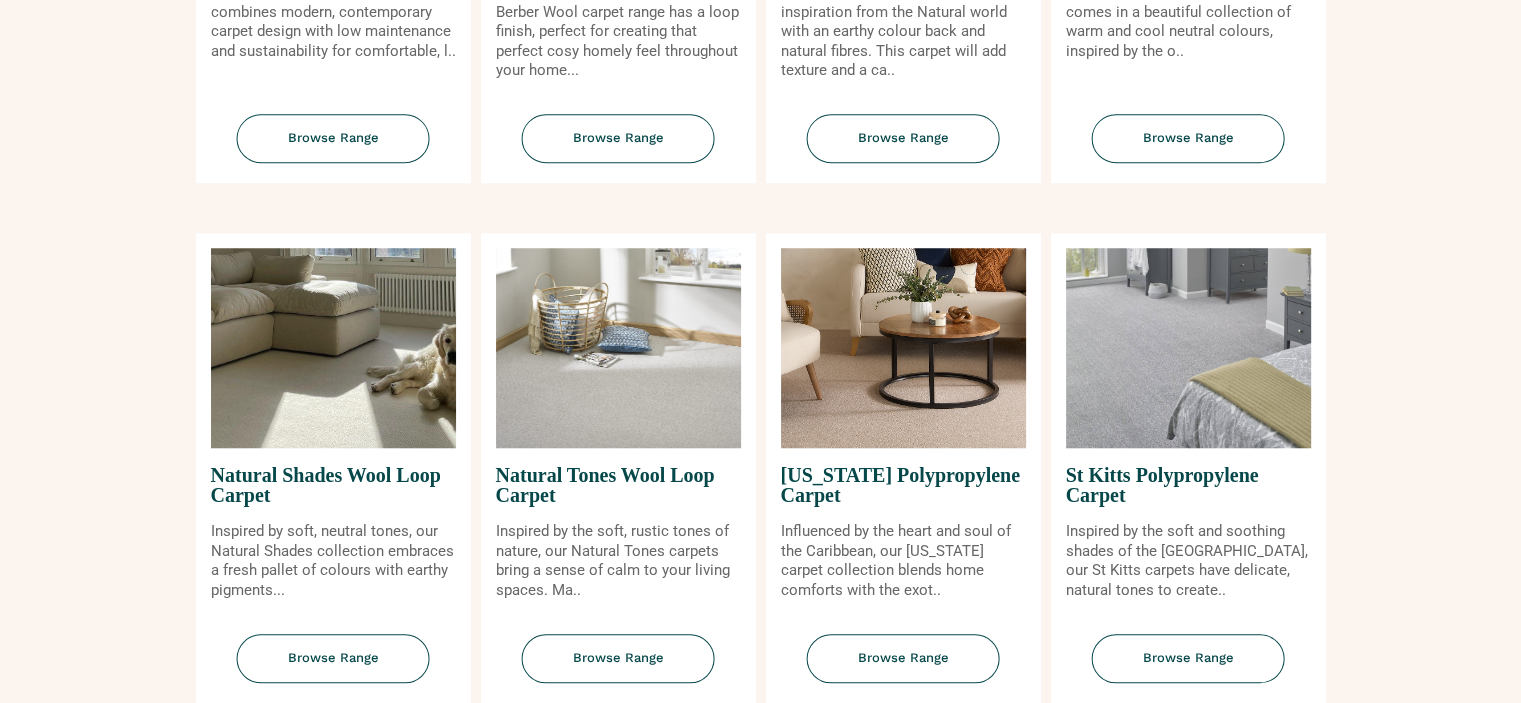 scroll, scrollTop: 1700, scrollLeft: 0, axis: vertical 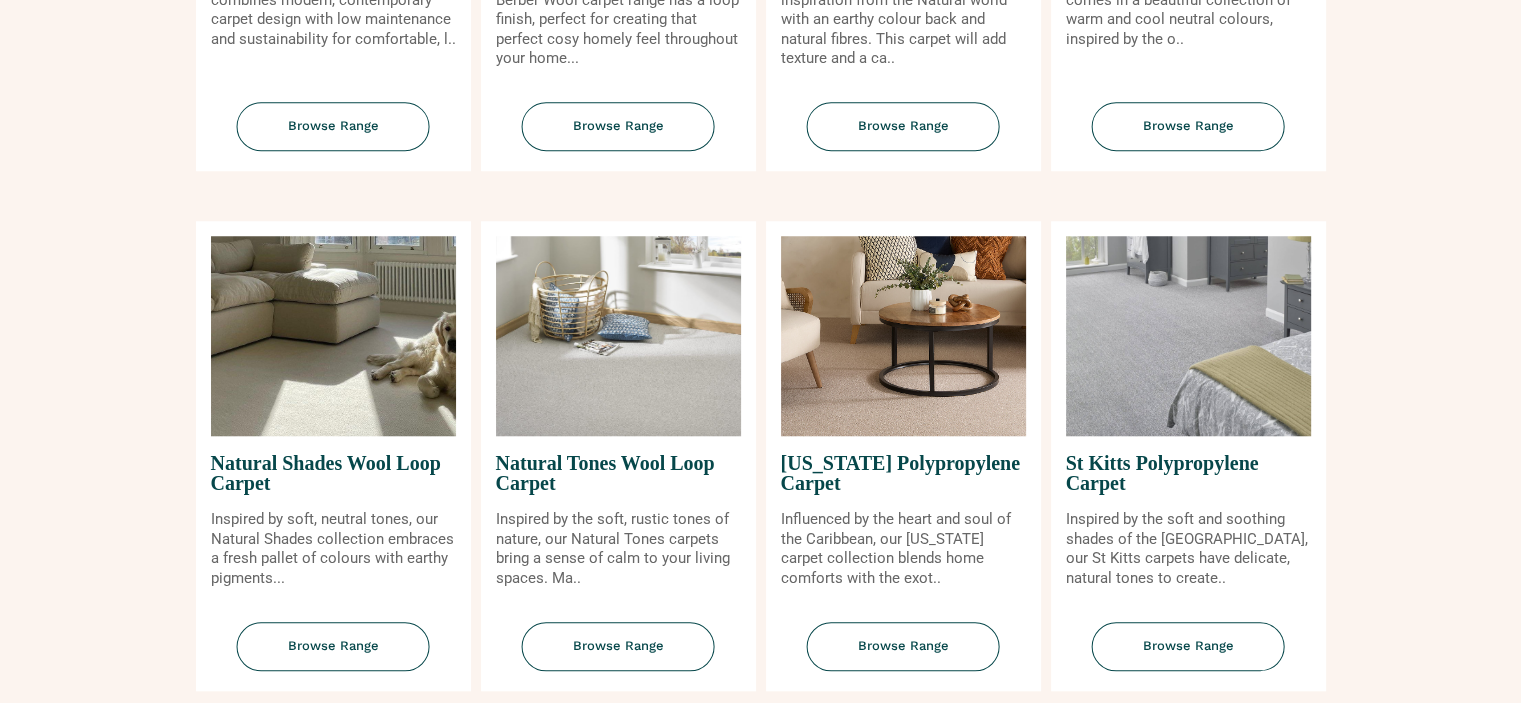 click on "[US_STATE] Polypropylene Carpet" at bounding box center (903, 473) 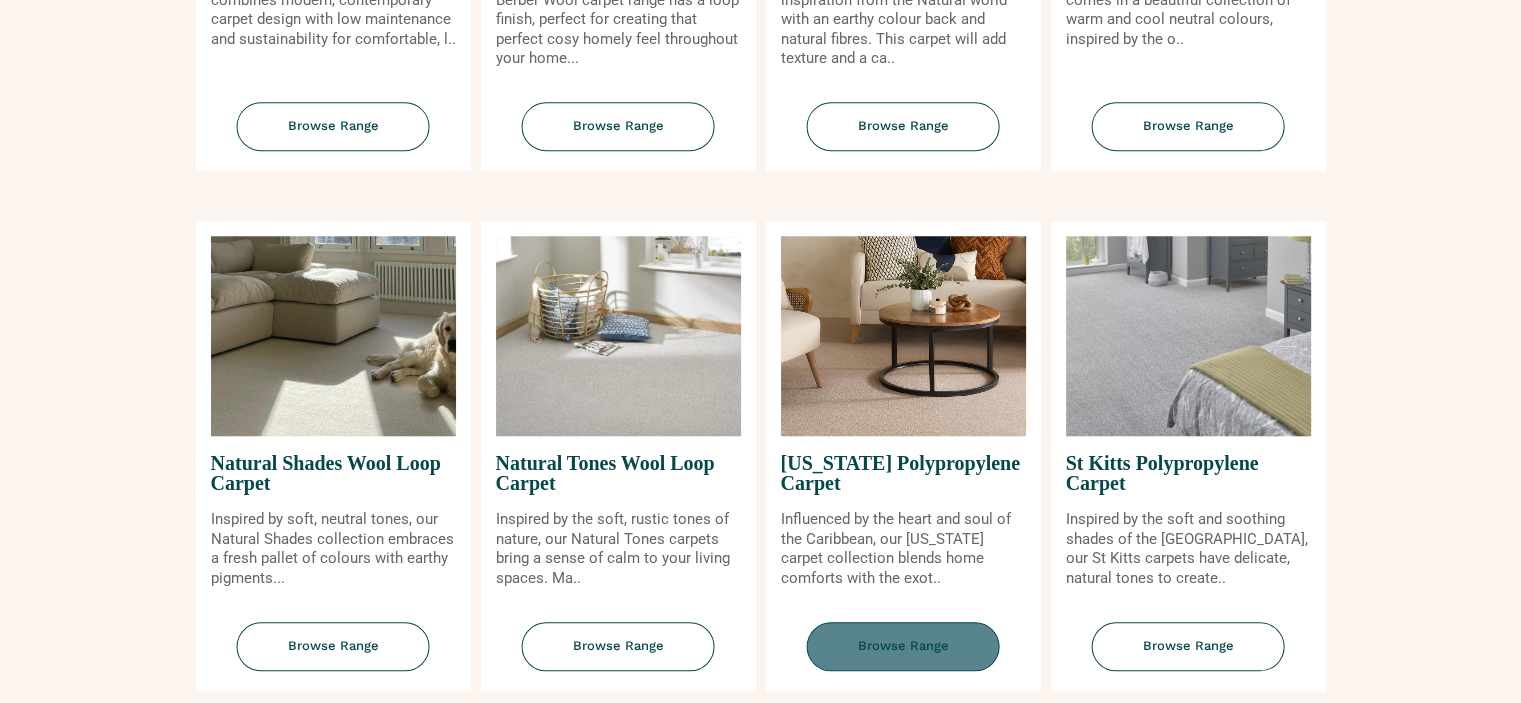 click on "Browse Range" at bounding box center [903, 646] 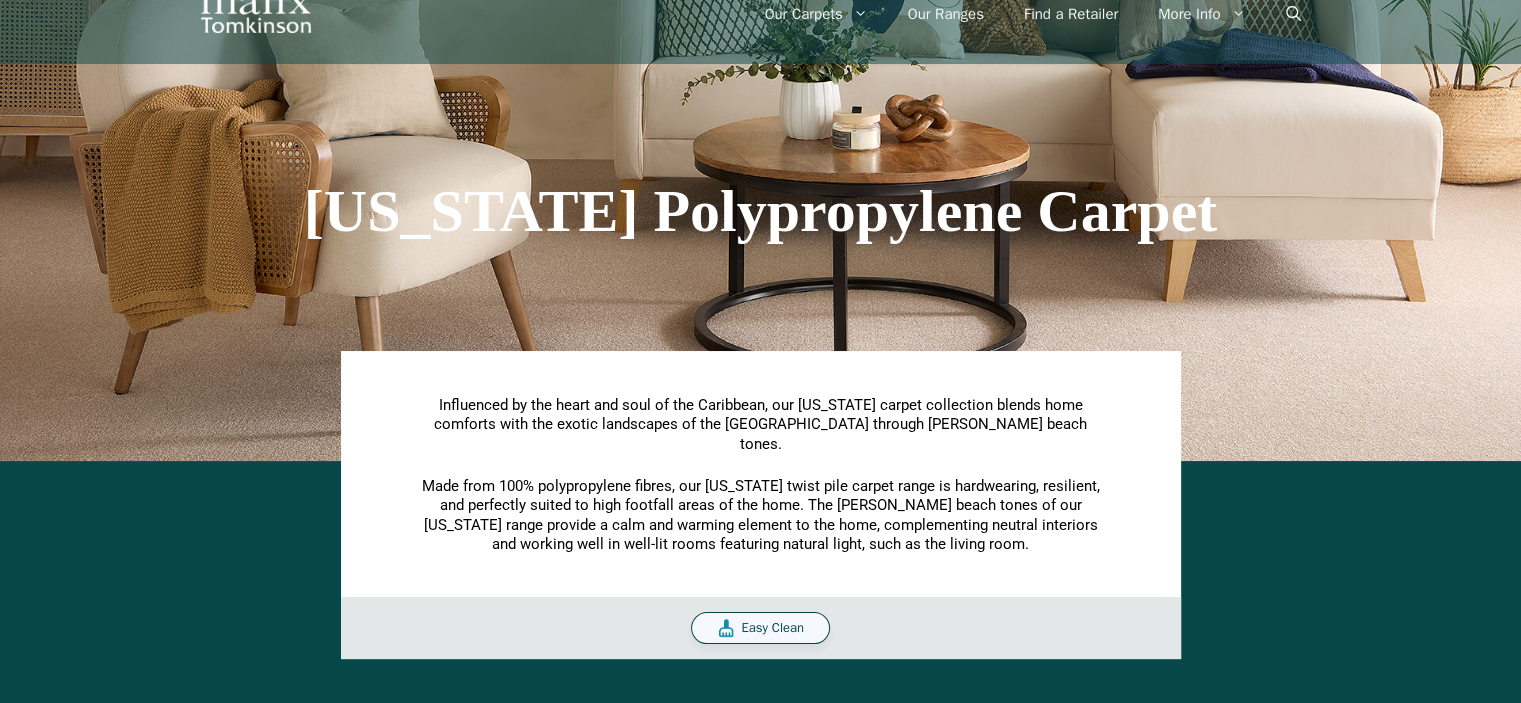scroll, scrollTop: 0, scrollLeft: 0, axis: both 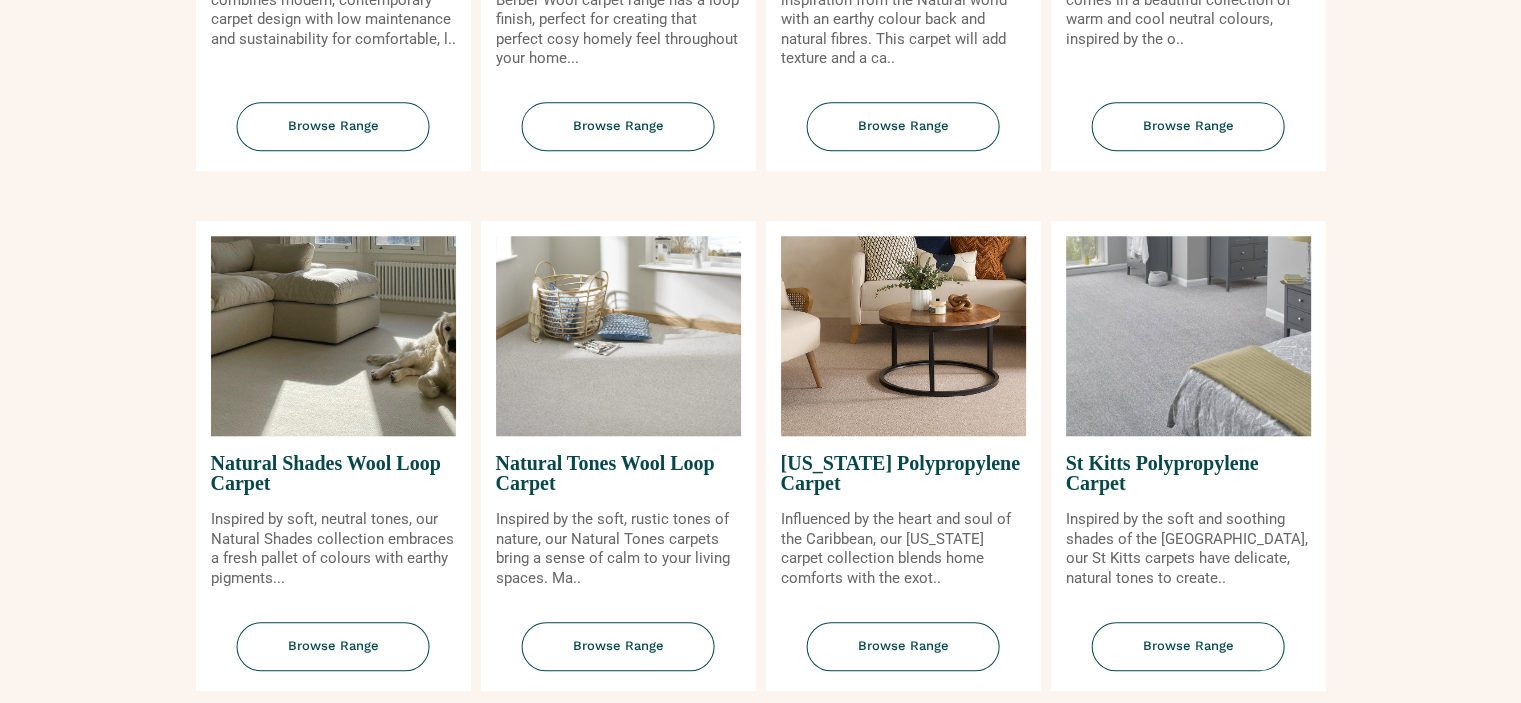 click at bounding box center [903, 336] 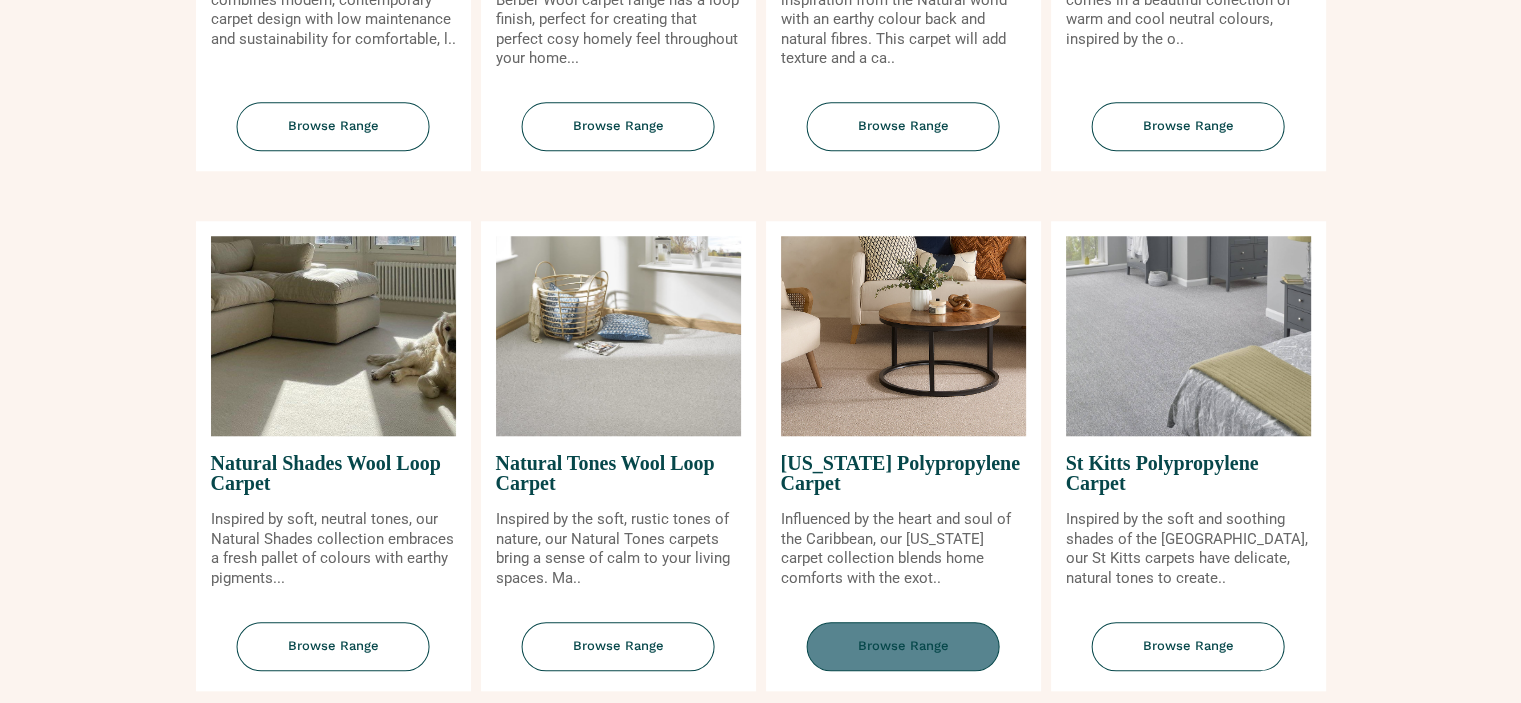 click on "Browse Range" at bounding box center [903, 646] 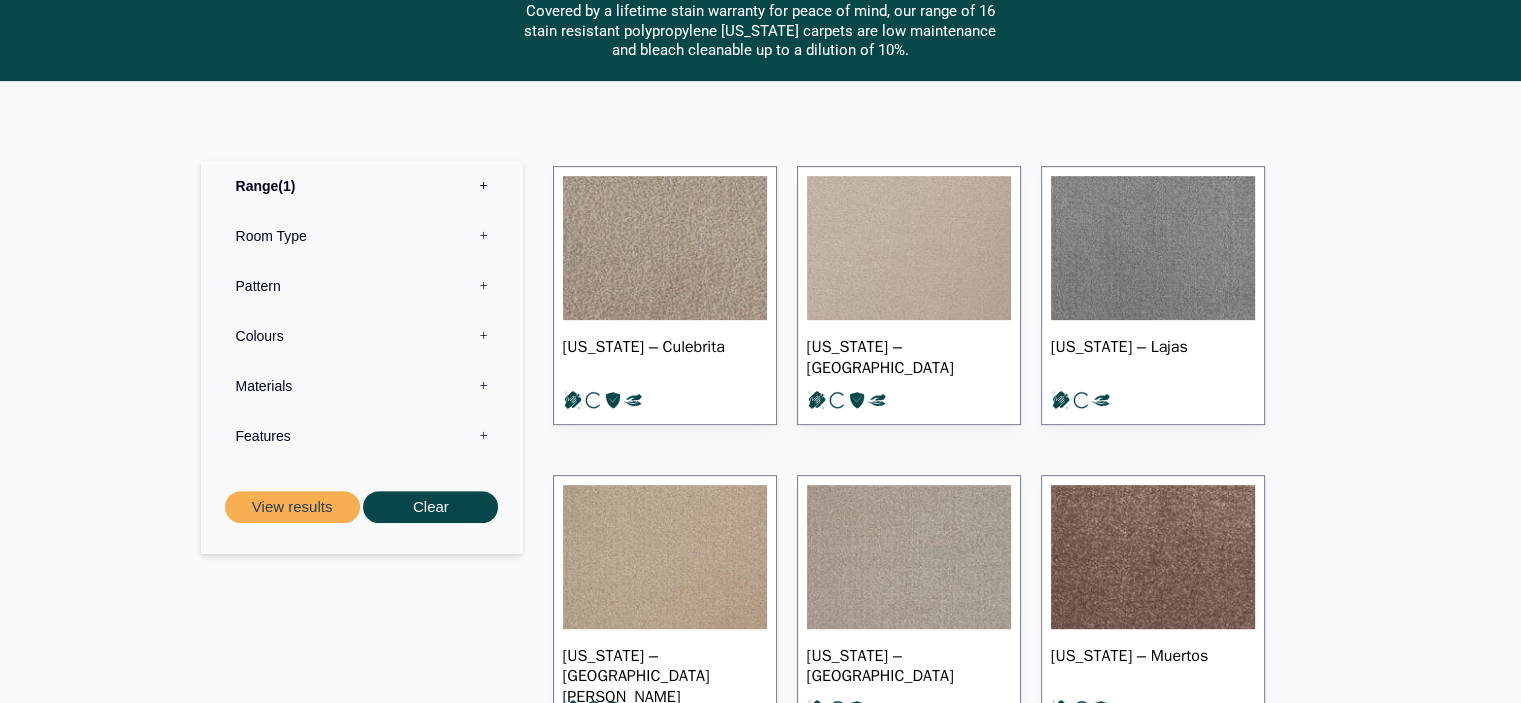 scroll, scrollTop: 800, scrollLeft: 0, axis: vertical 